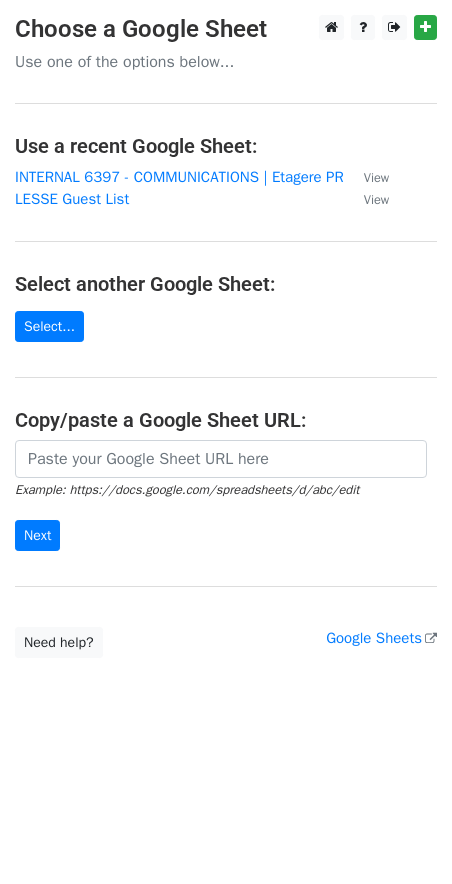 scroll, scrollTop: 0, scrollLeft: 0, axis: both 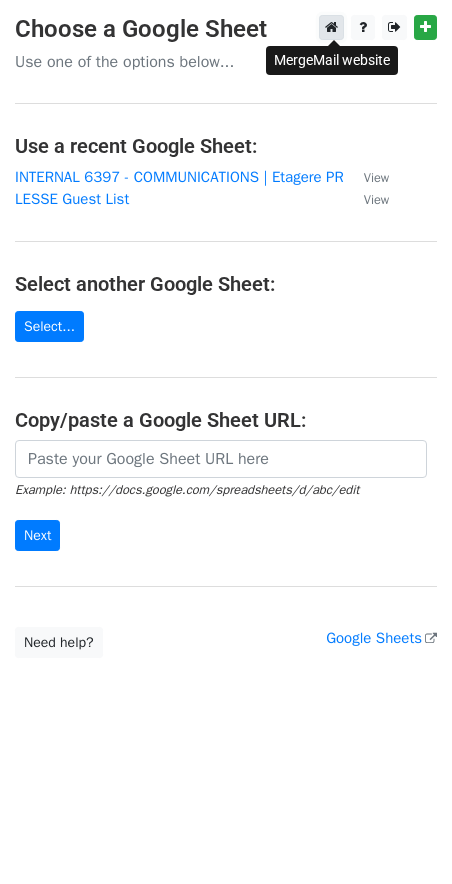 click at bounding box center (331, 27) 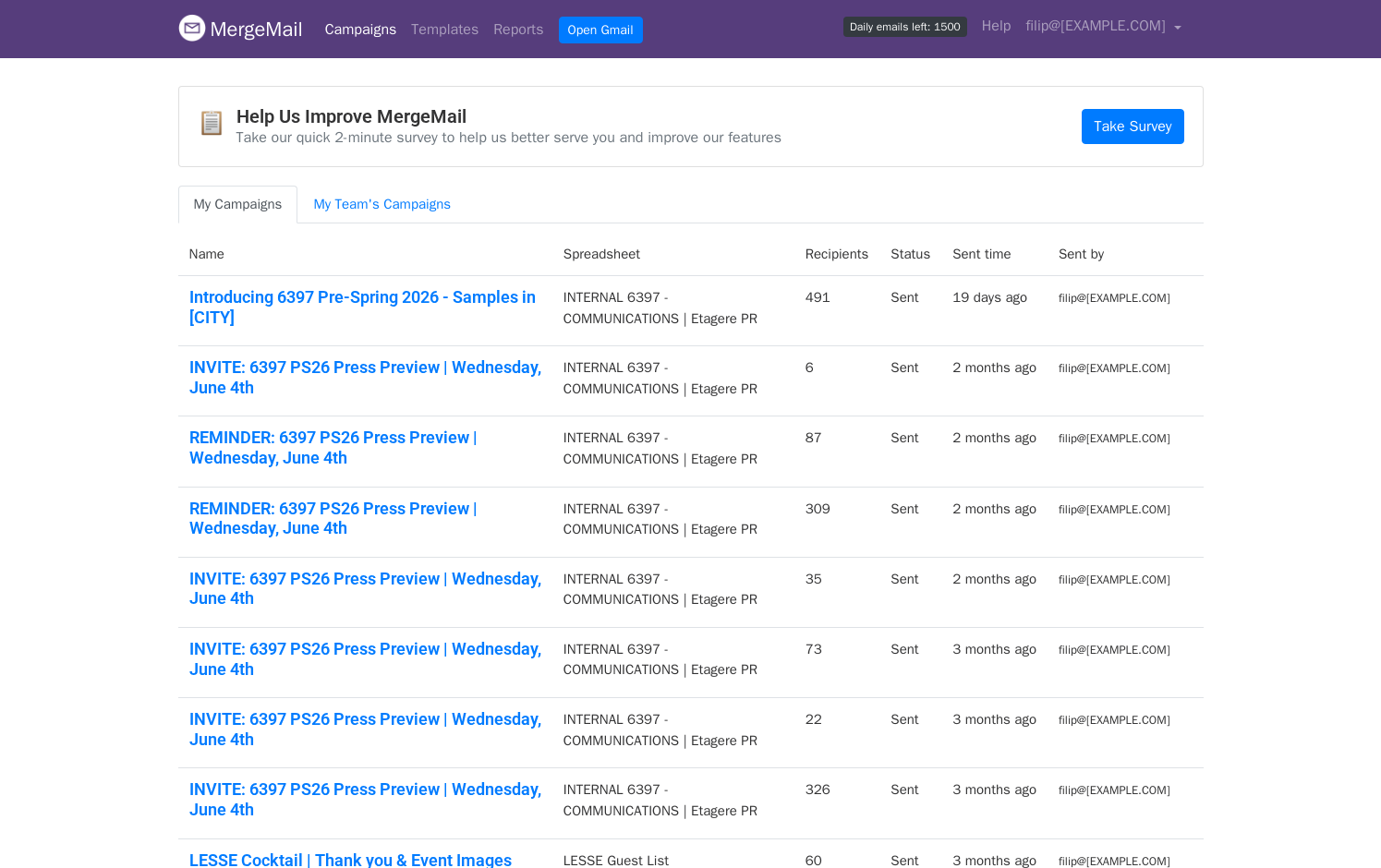 scroll, scrollTop: 0, scrollLeft: 0, axis: both 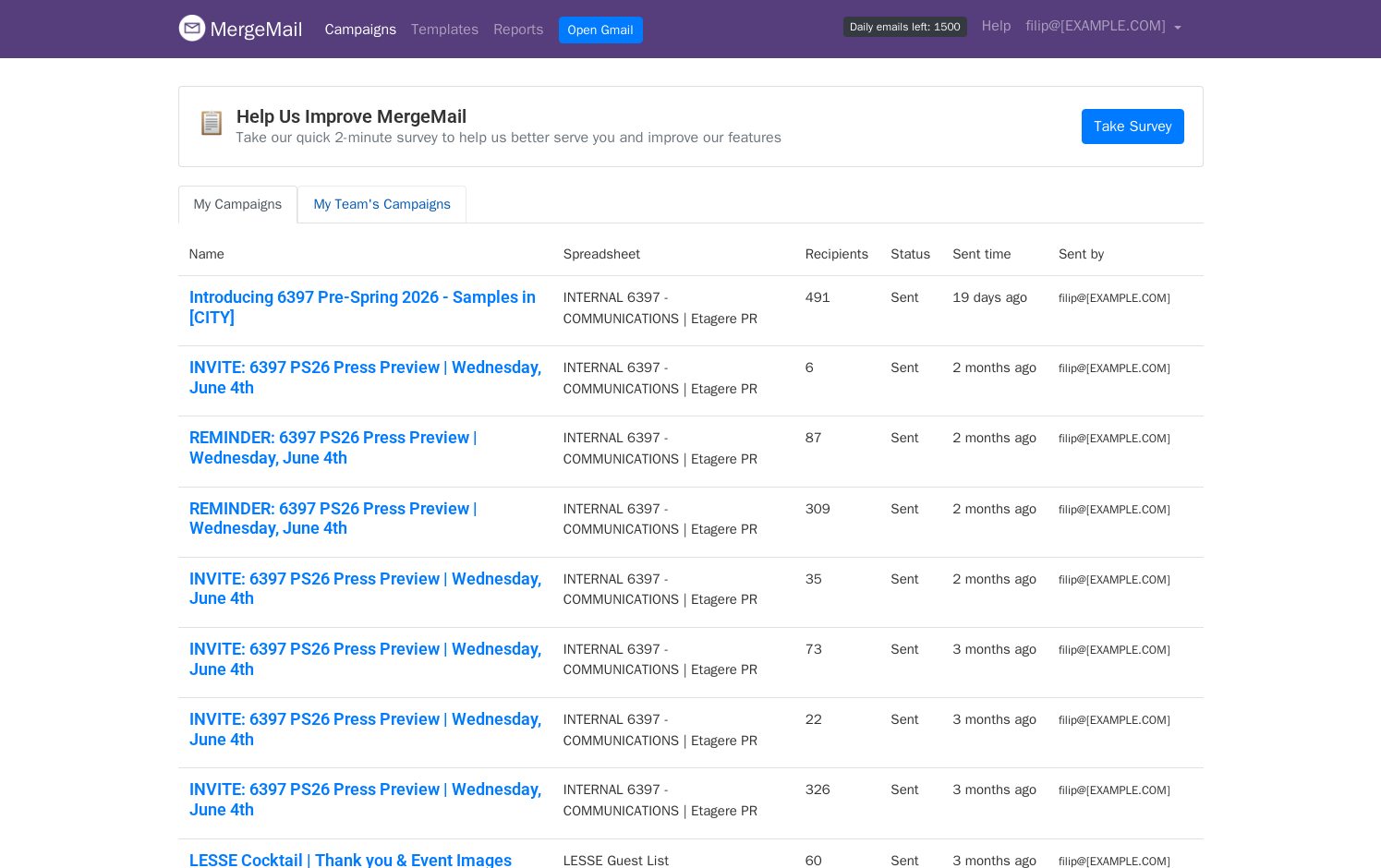 click on "My Team's Campaigns" at bounding box center (382, 204) 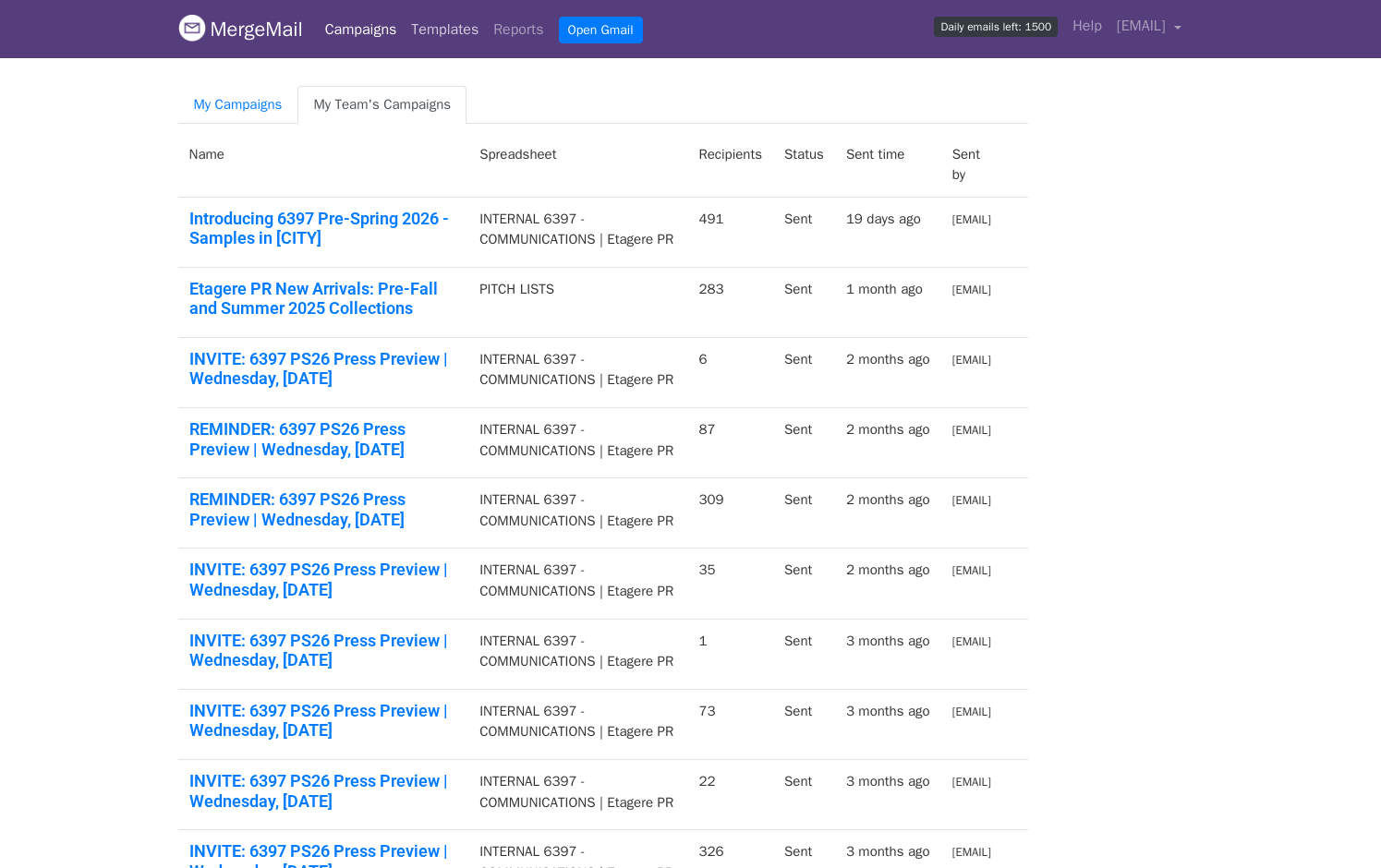 scroll, scrollTop: 0, scrollLeft: 0, axis: both 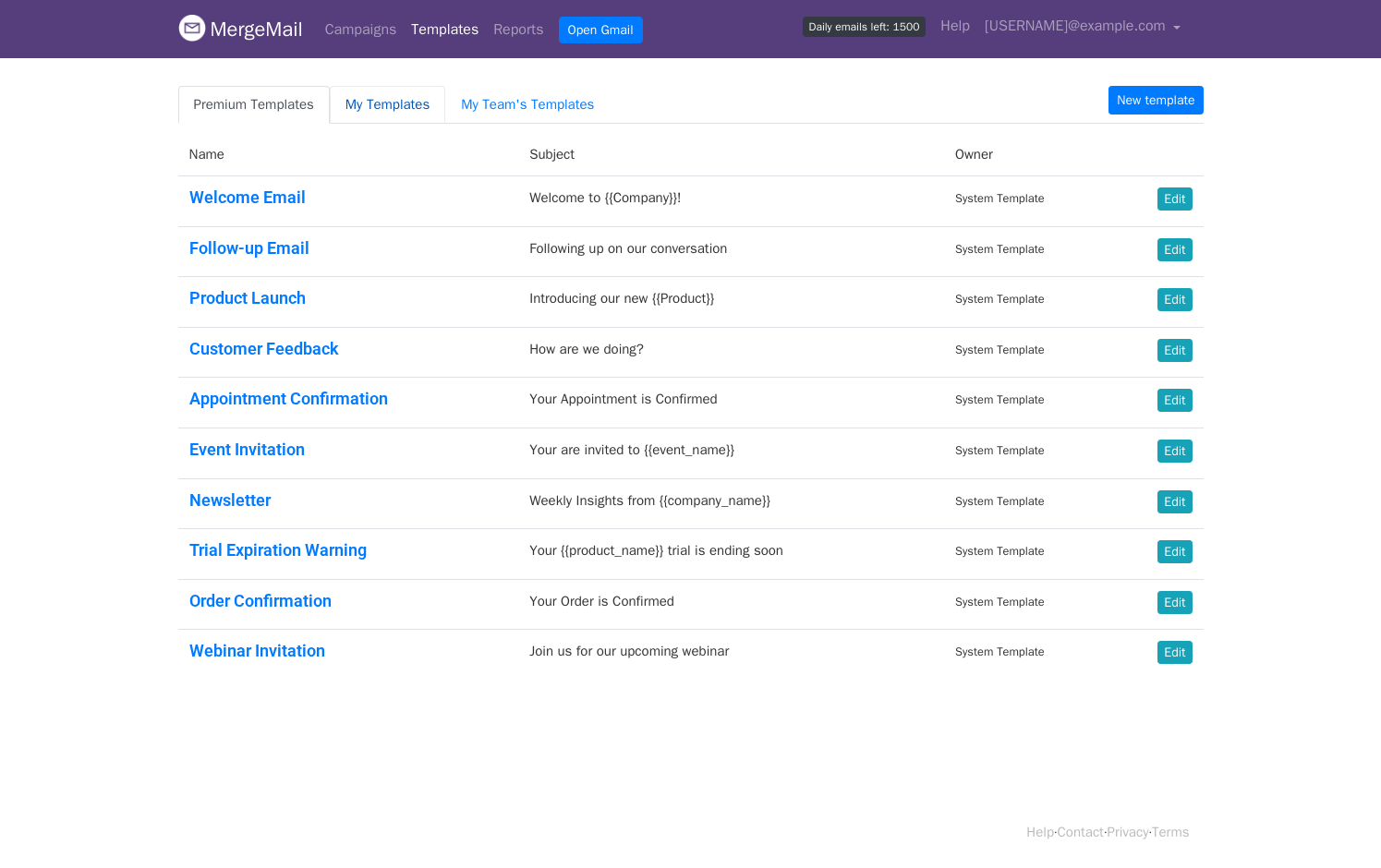 click on "My Templates" at bounding box center (387, 104) 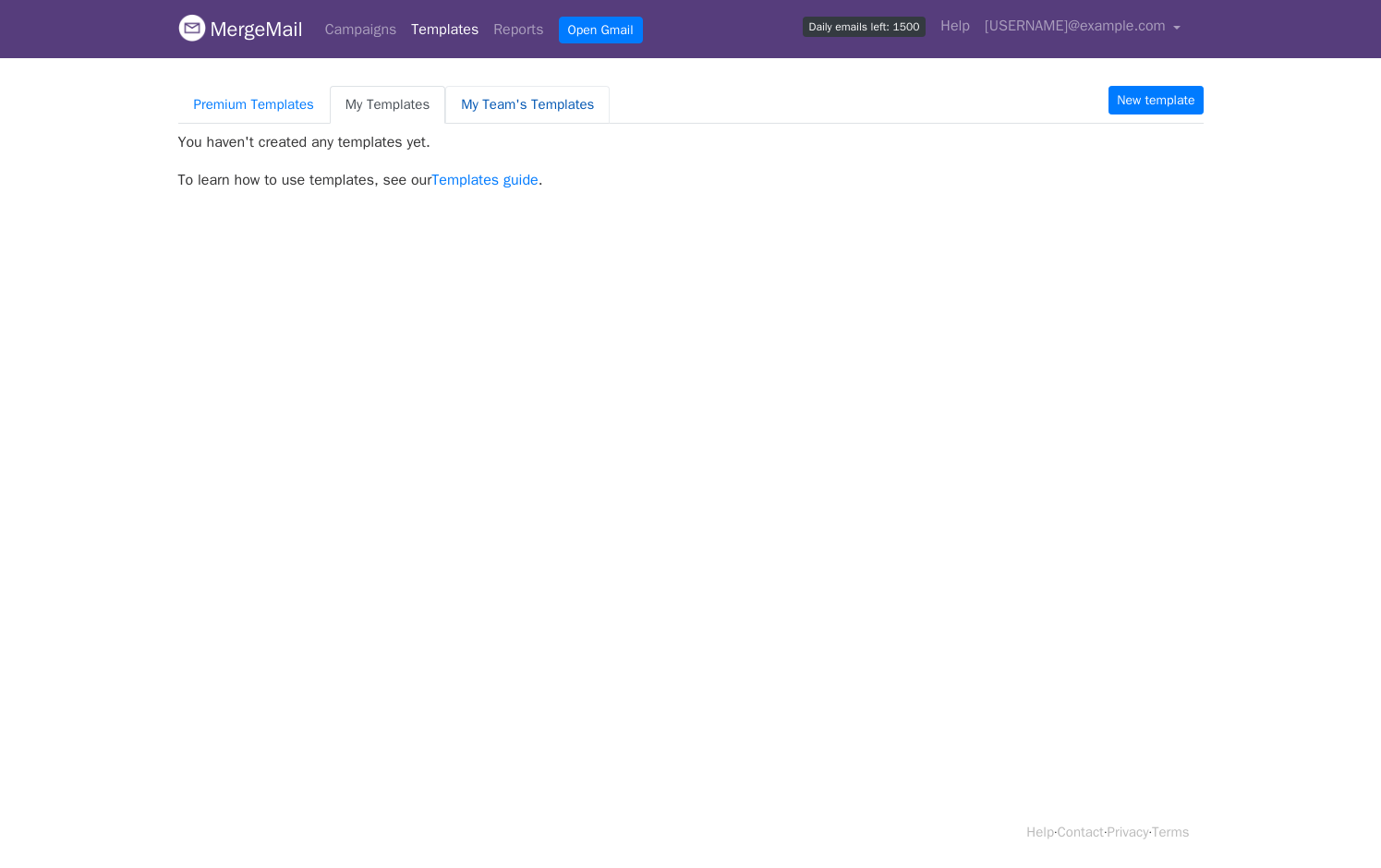 scroll, scrollTop: 0, scrollLeft: 0, axis: both 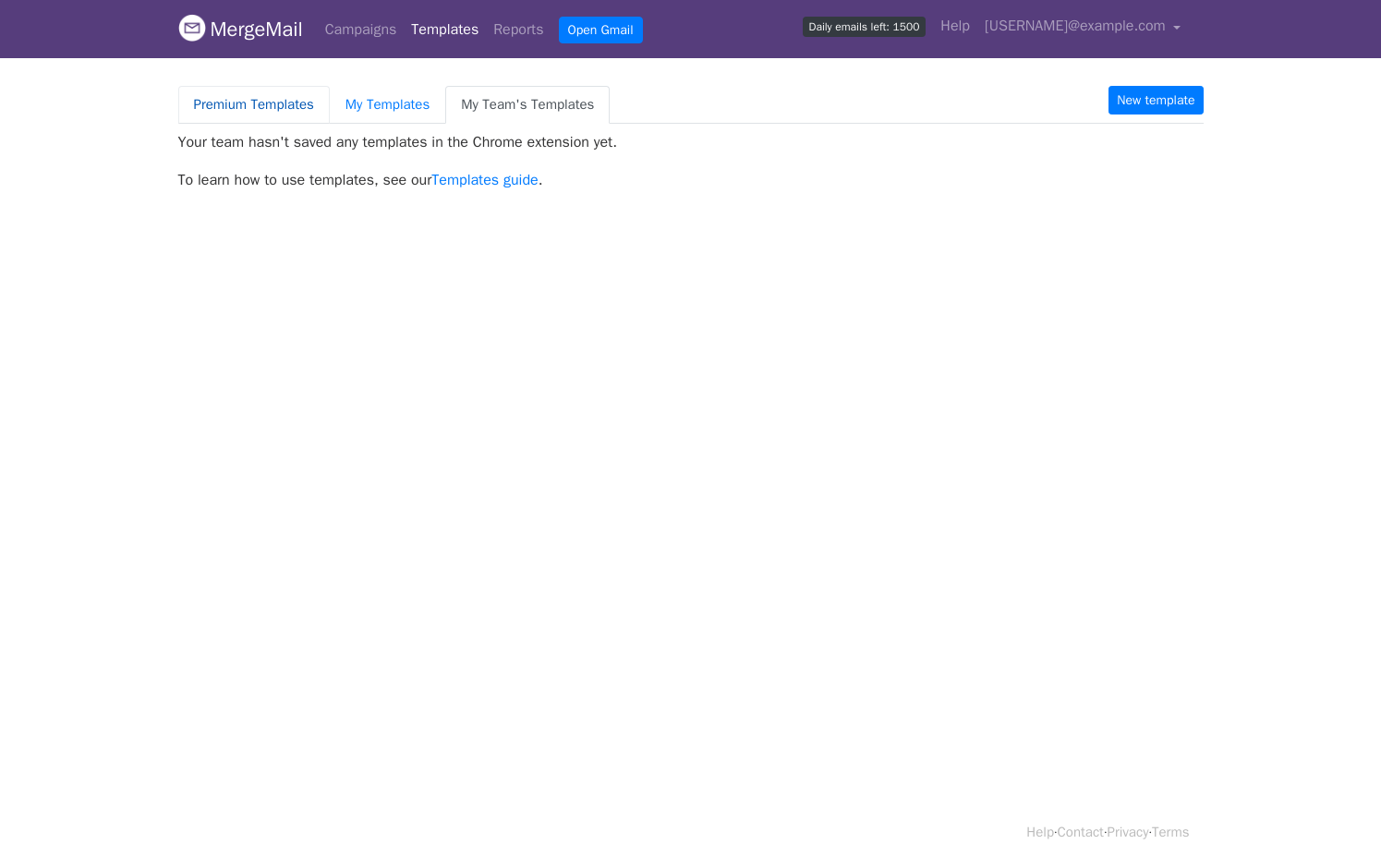 click on "Premium Templates" at bounding box center (254, 104) 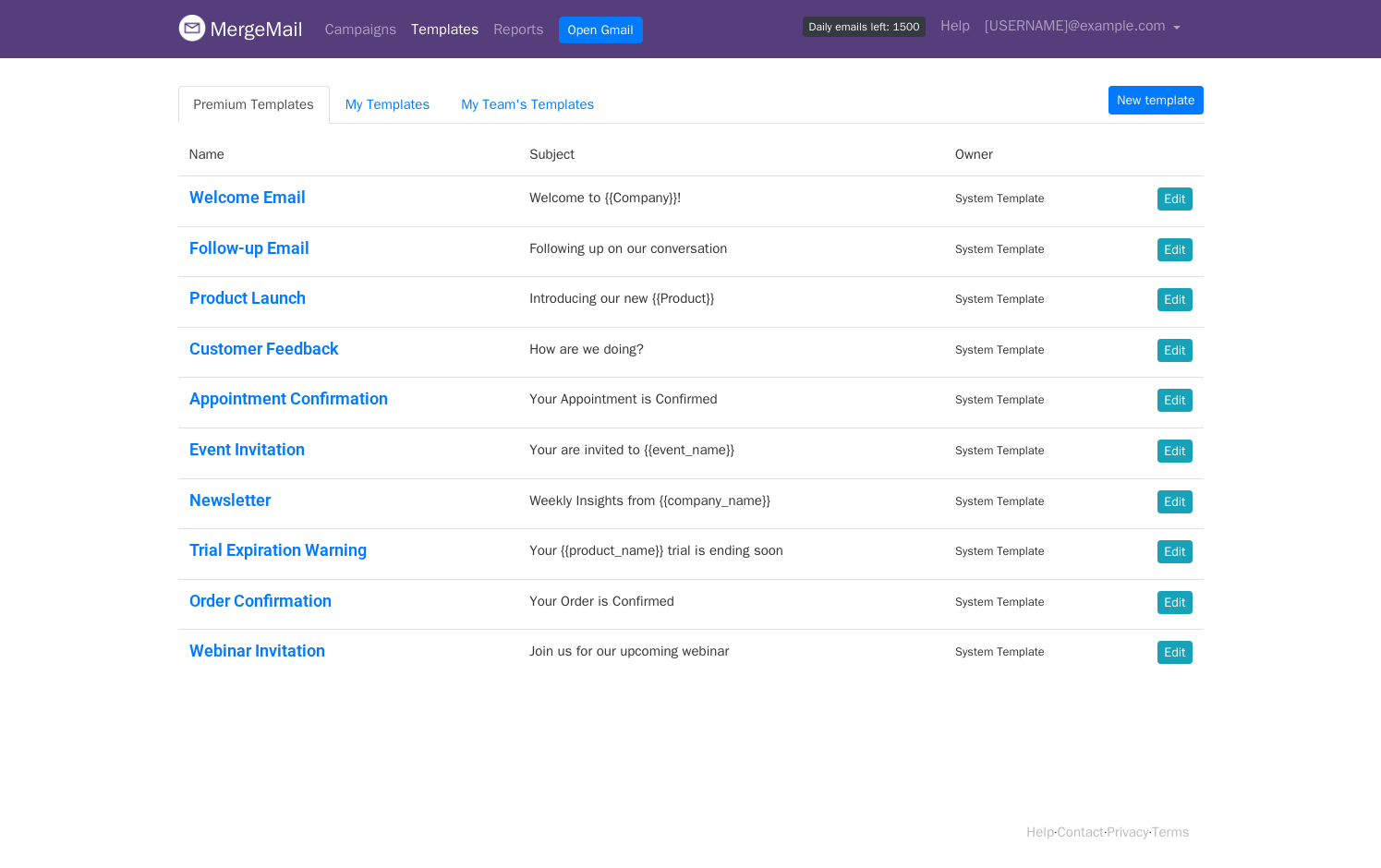 scroll, scrollTop: 0, scrollLeft: 0, axis: both 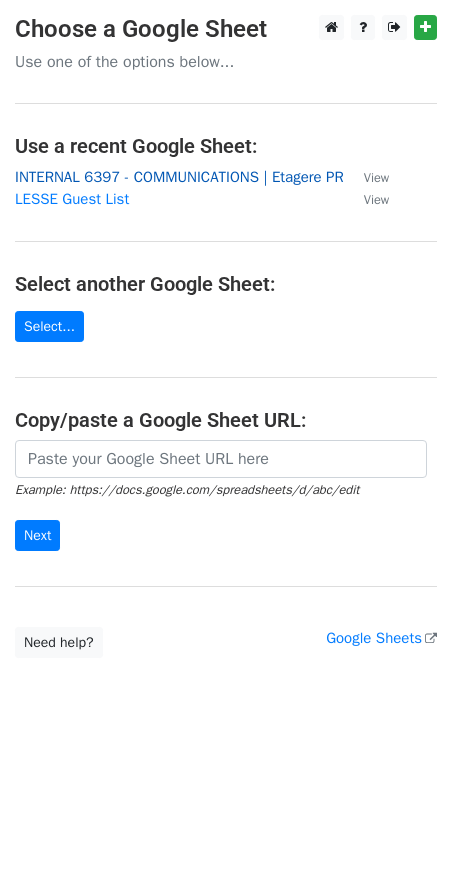 click on "INTERNAL 6397 - COMMUNICATIONS | Etagere PR" at bounding box center (179, 177) 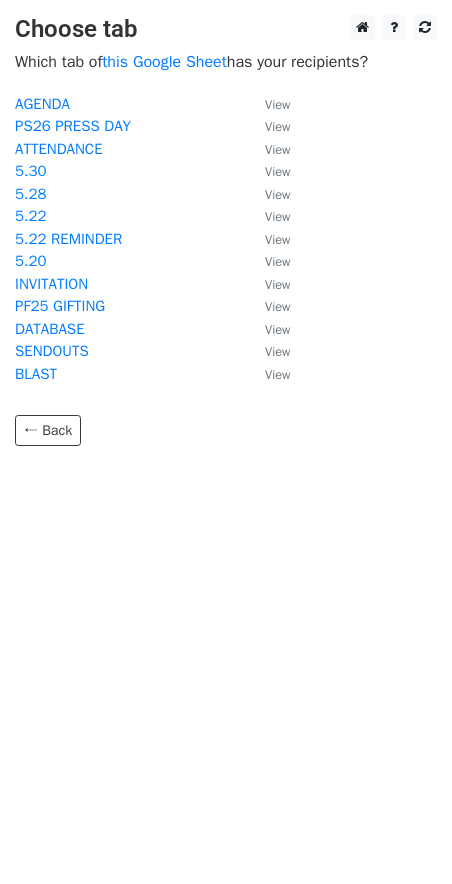 scroll, scrollTop: 0, scrollLeft: 0, axis: both 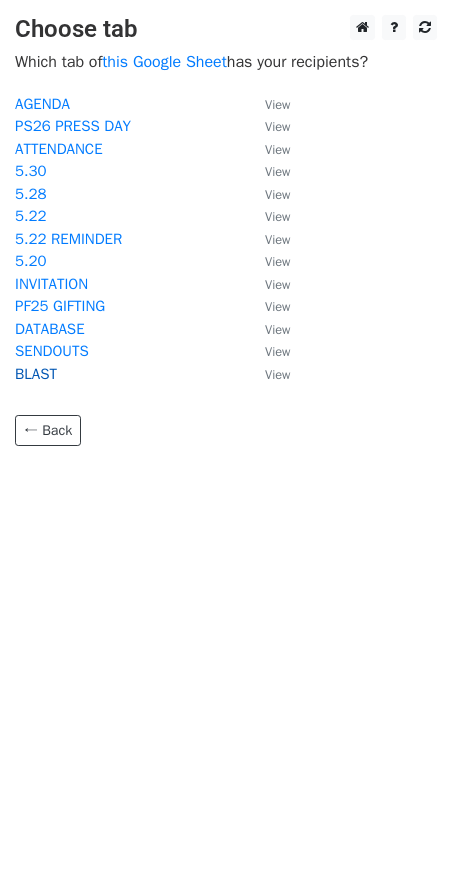 click on "BLAST" at bounding box center [36, 374] 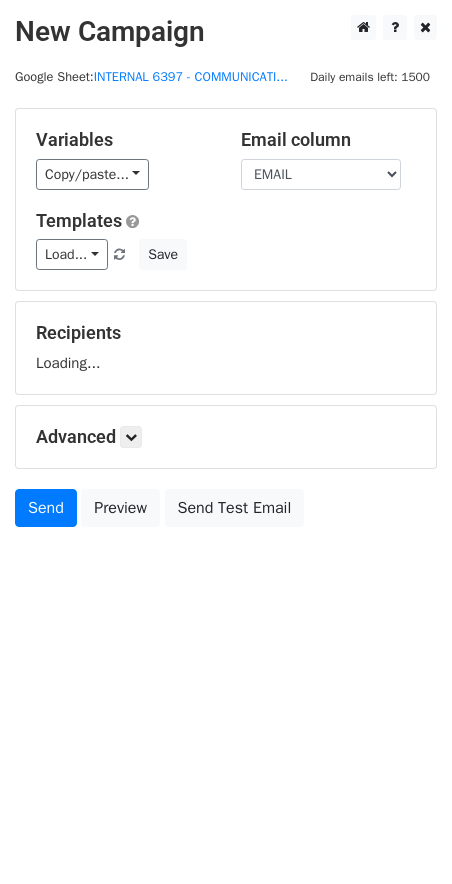 scroll, scrollTop: 0, scrollLeft: 0, axis: both 